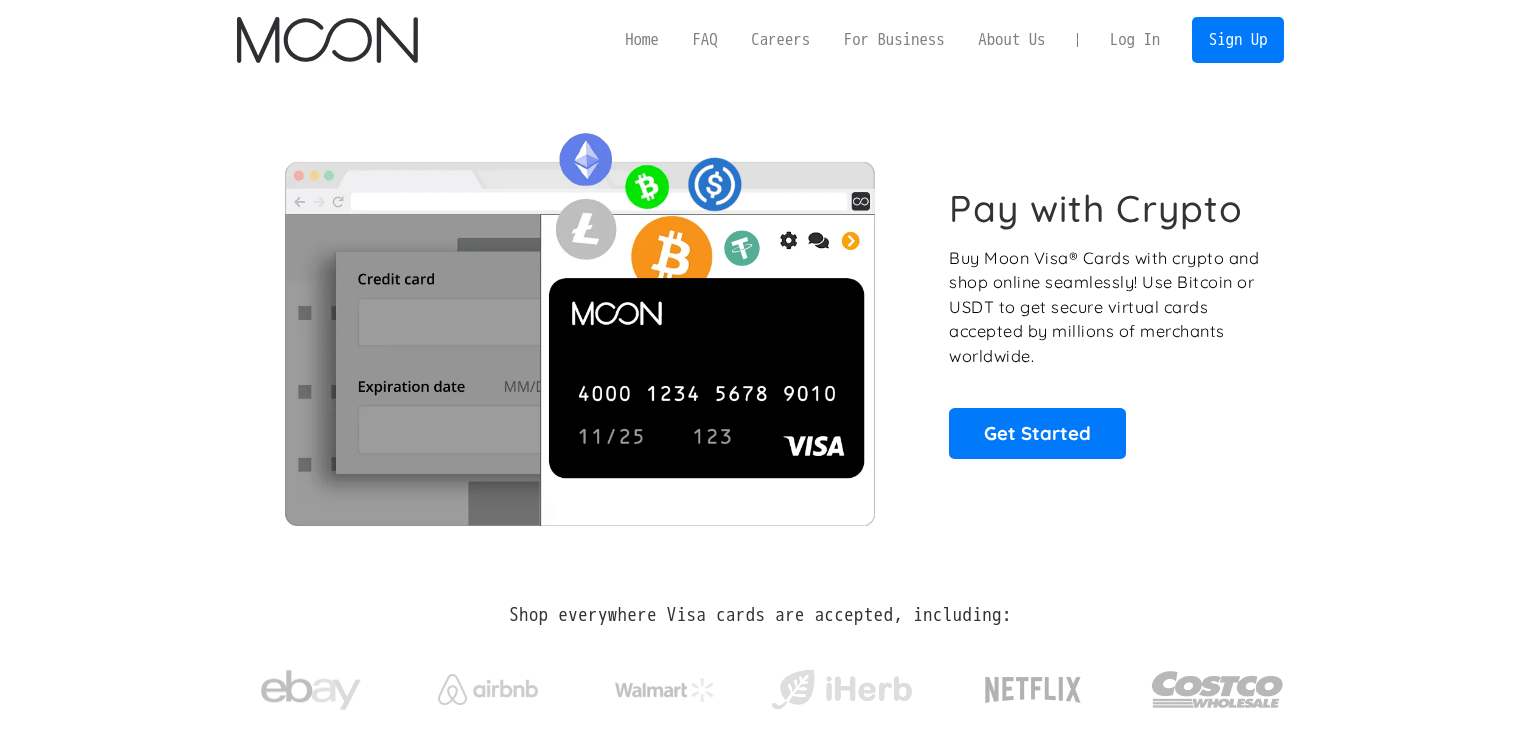scroll, scrollTop: 0, scrollLeft: 0, axis: both 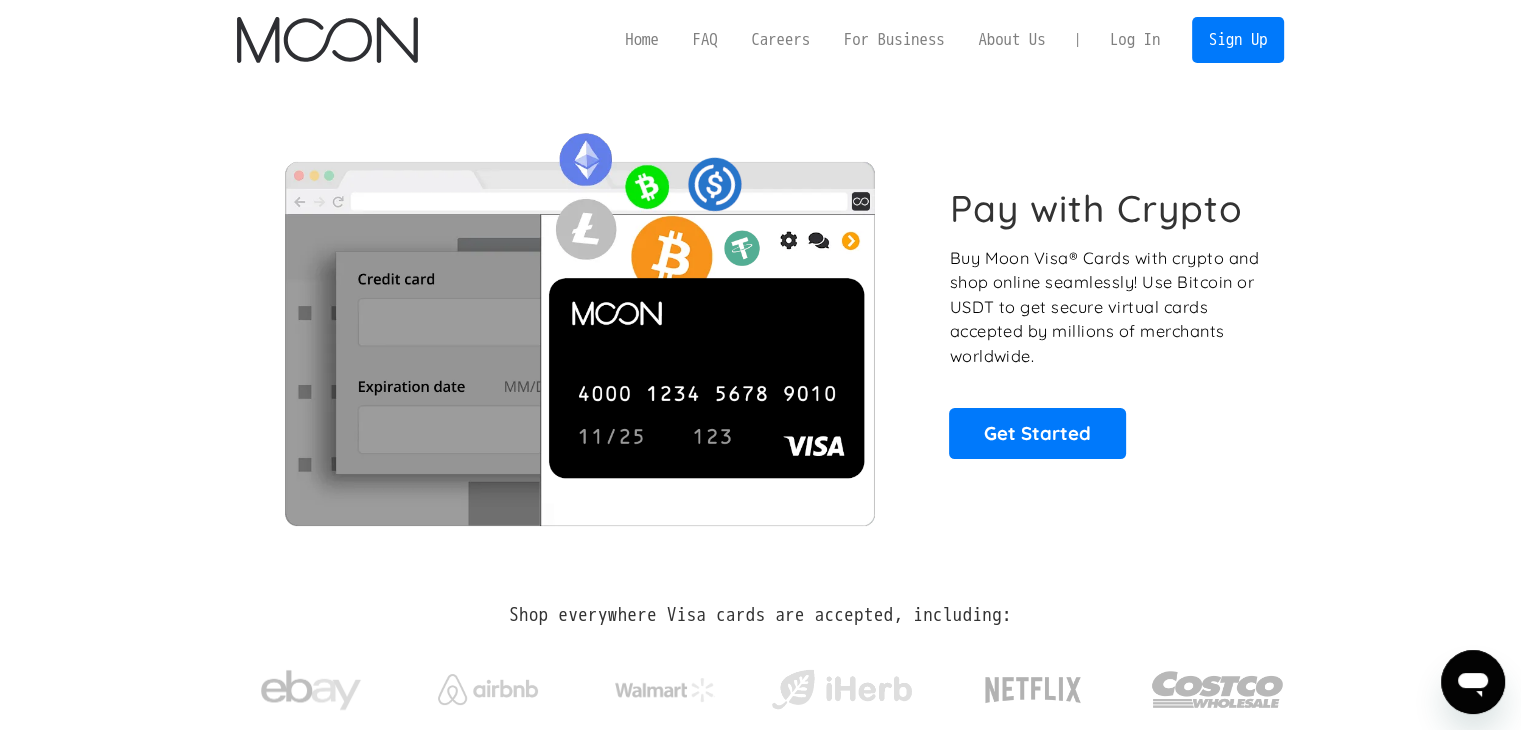 click on "Log In" at bounding box center [1135, 40] 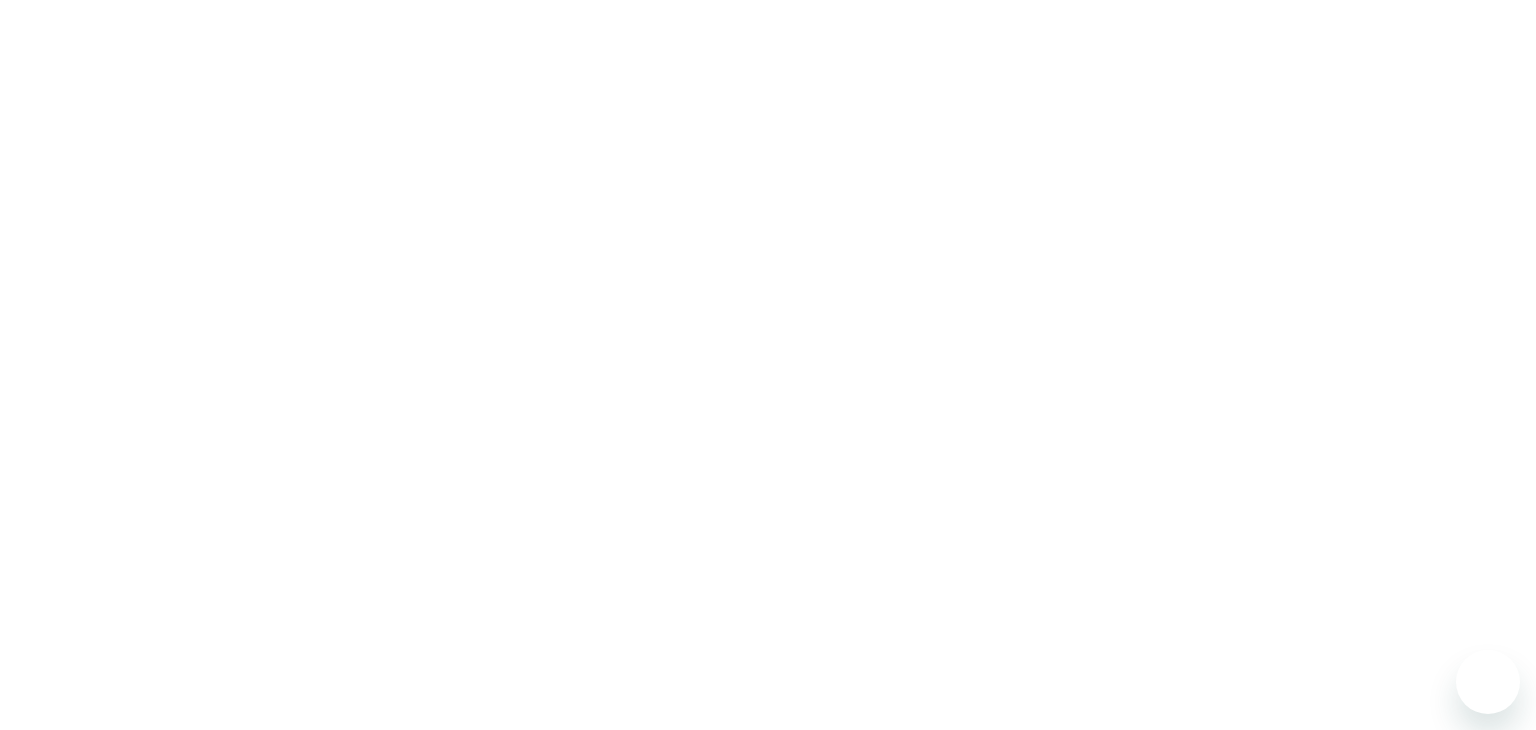scroll, scrollTop: 0, scrollLeft: 0, axis: both 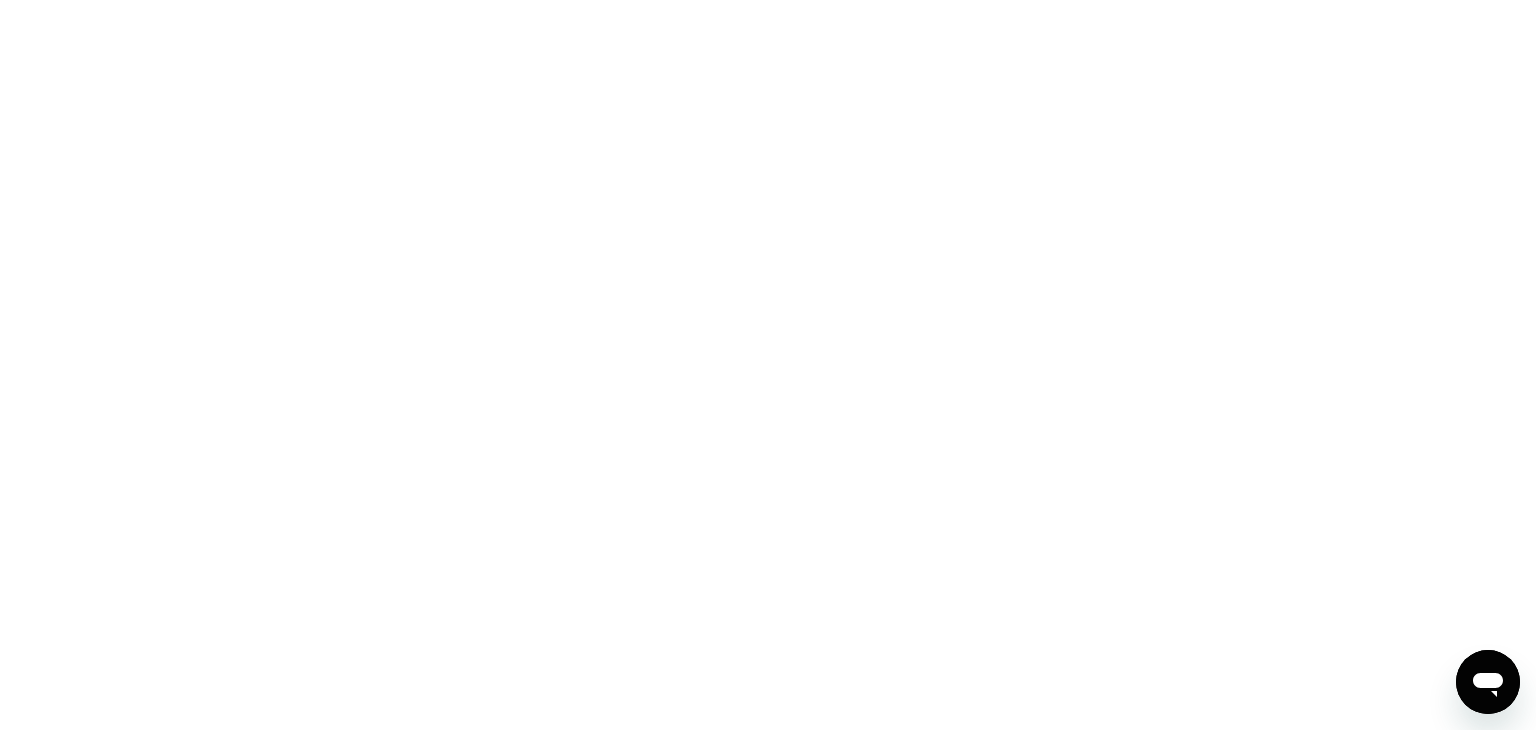 click at bounding box center (768, 365) 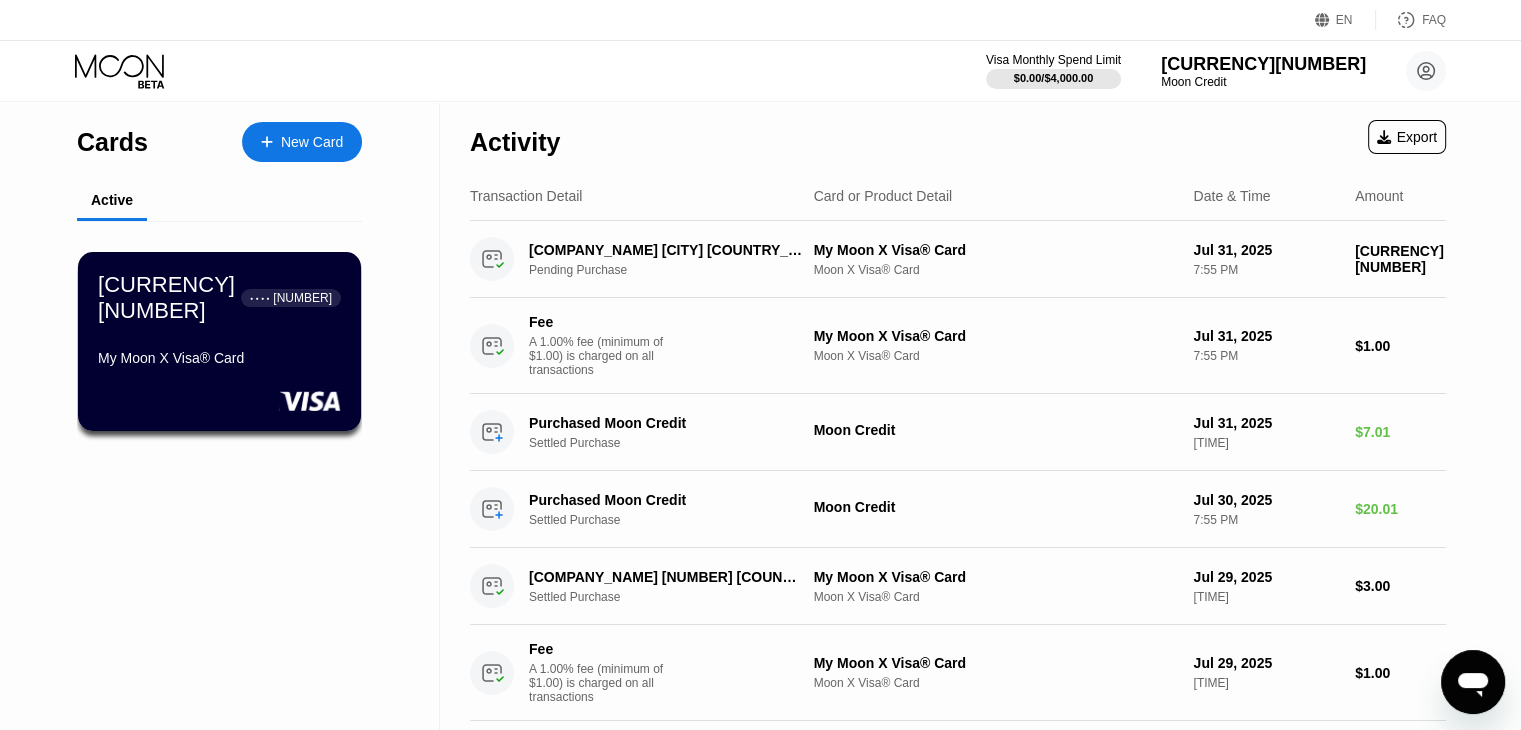 click on "Moon Credit" at bounding box center (1263, 82) 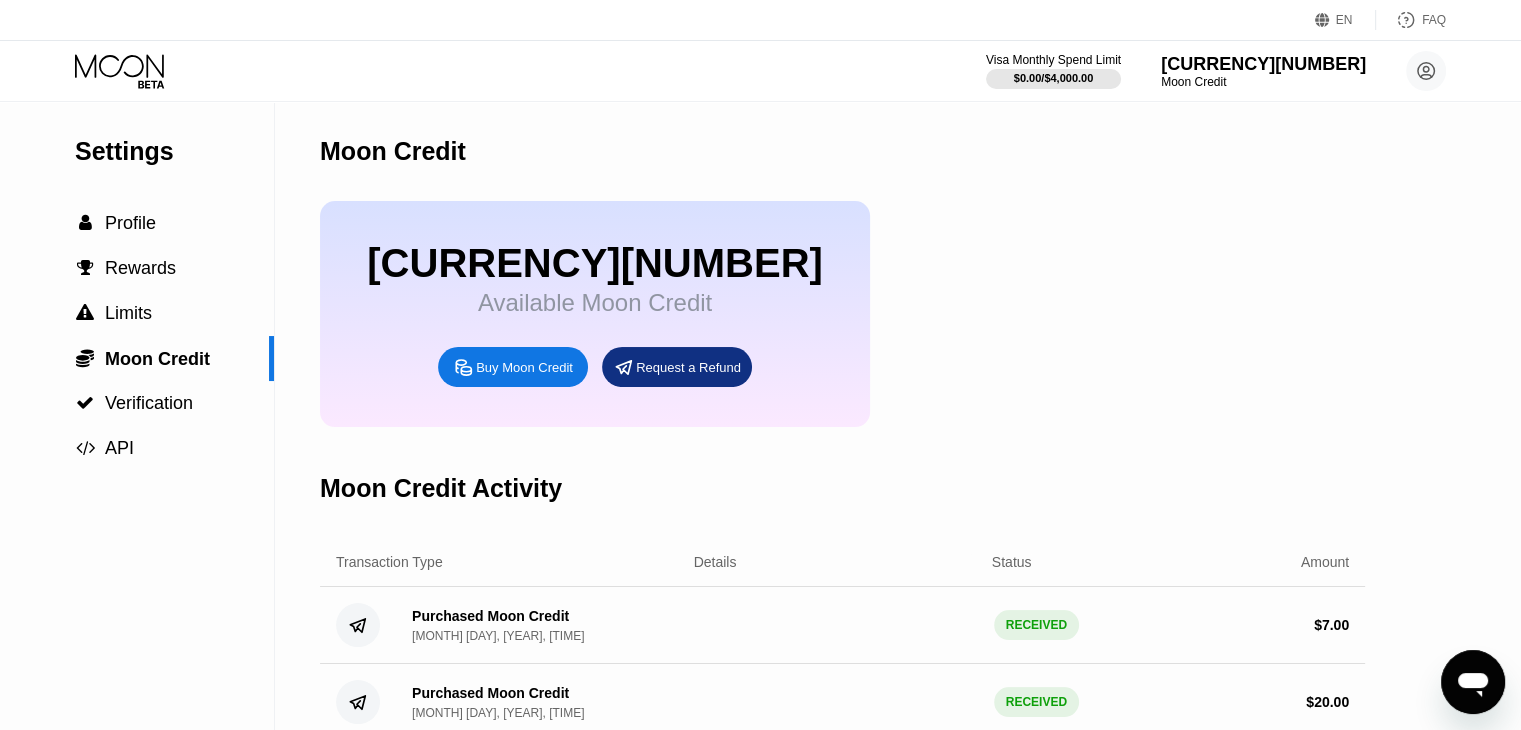 click on "Buy Moon Credit" at bounding box center (524, 367) 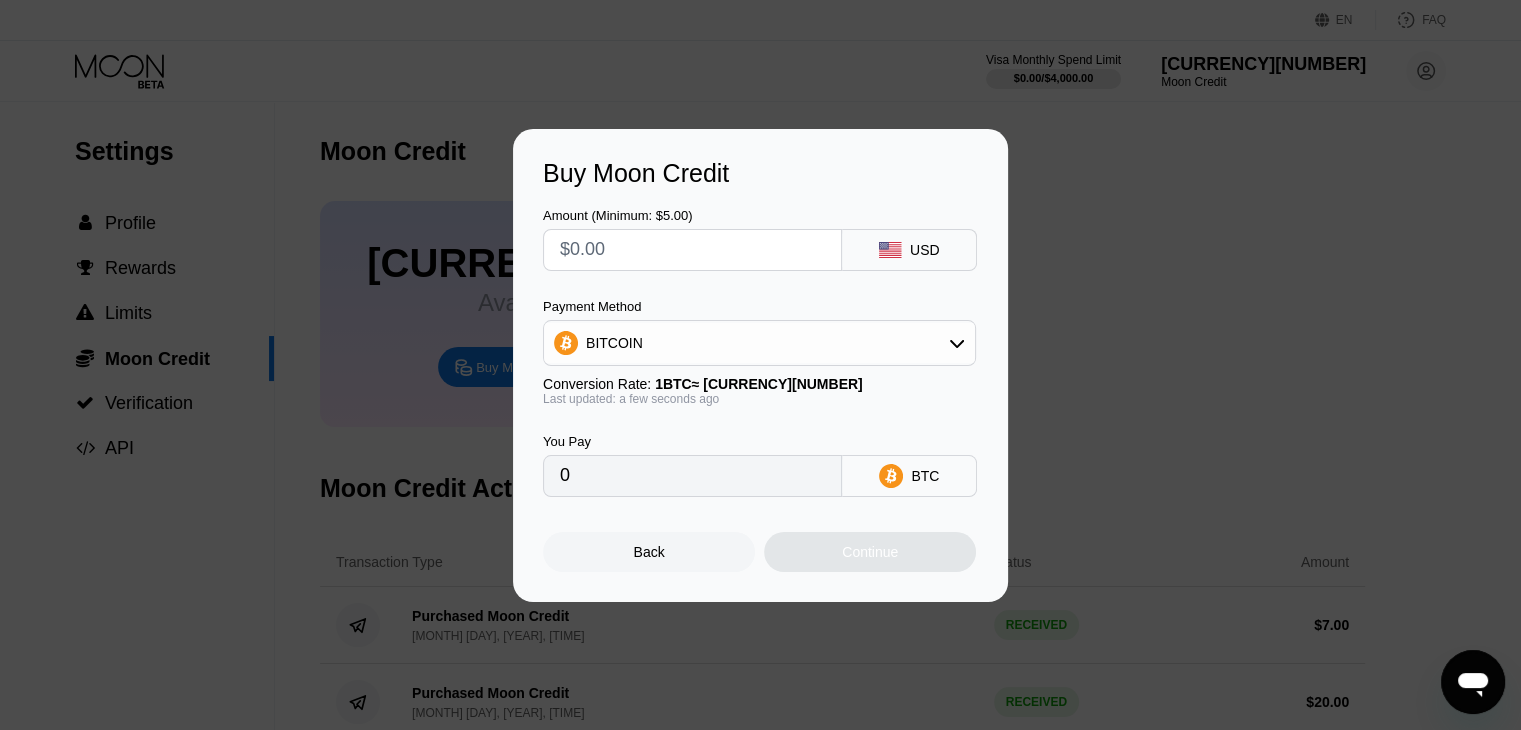 click at bounding box center (692, 250) 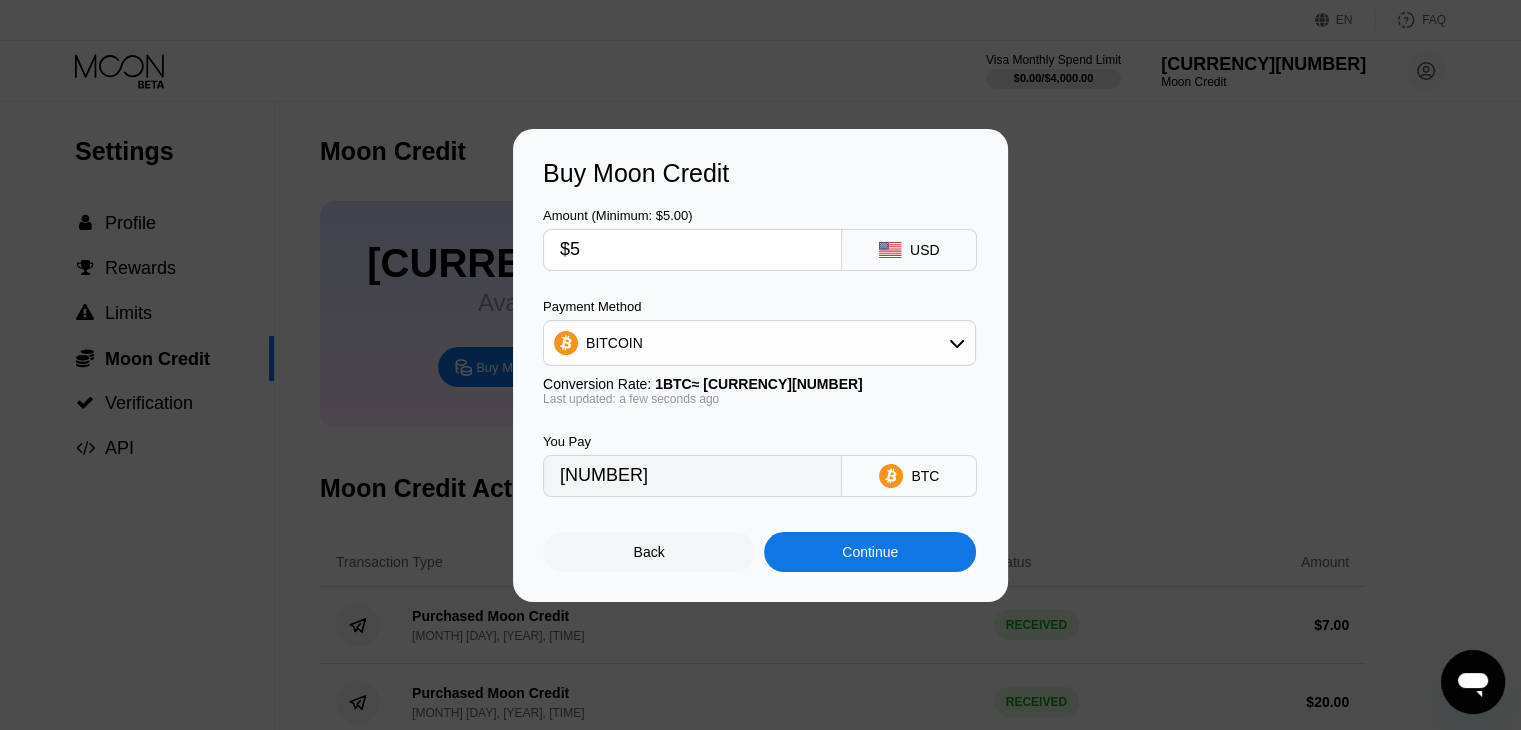 type on "0.00004440" 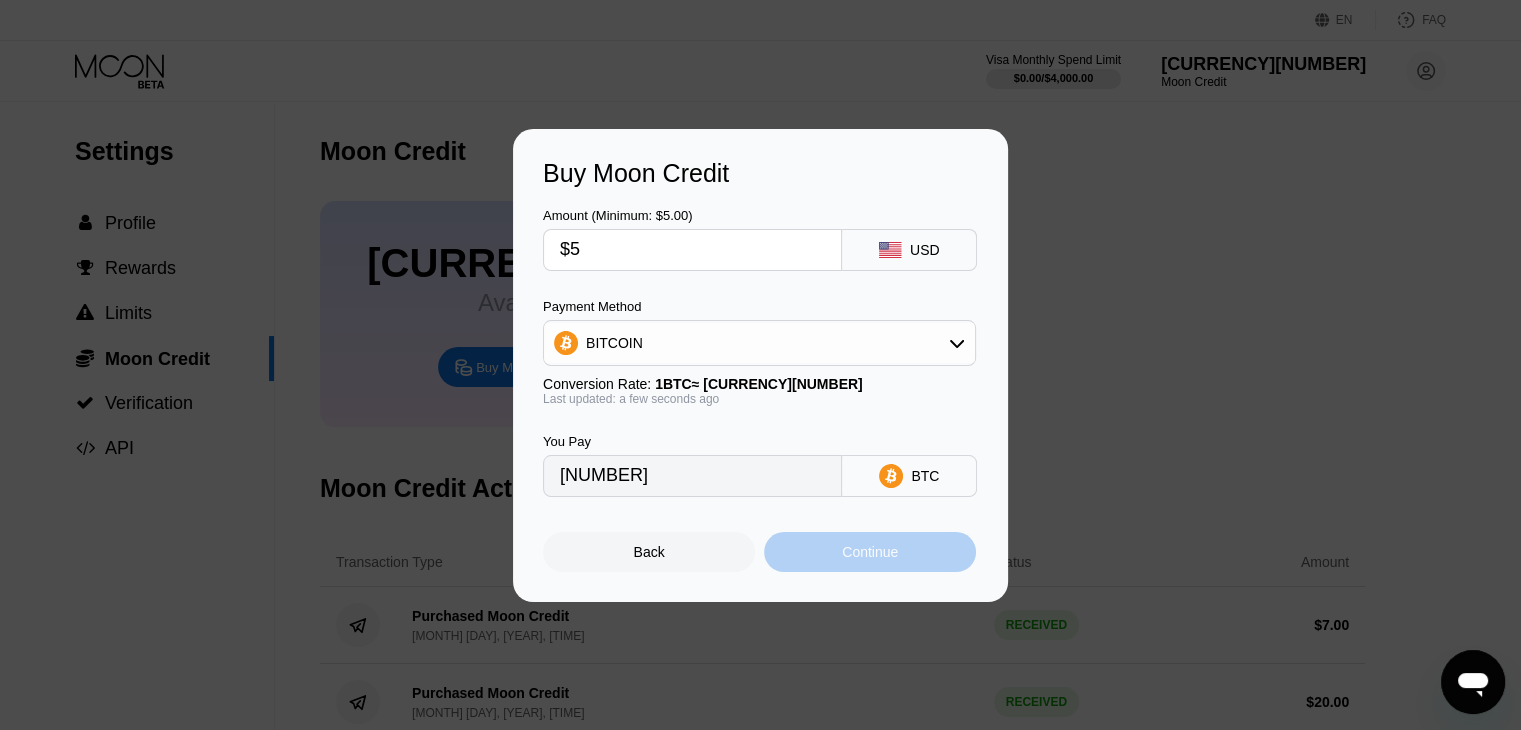 click on "Continue" at bounding box center [870, 552] 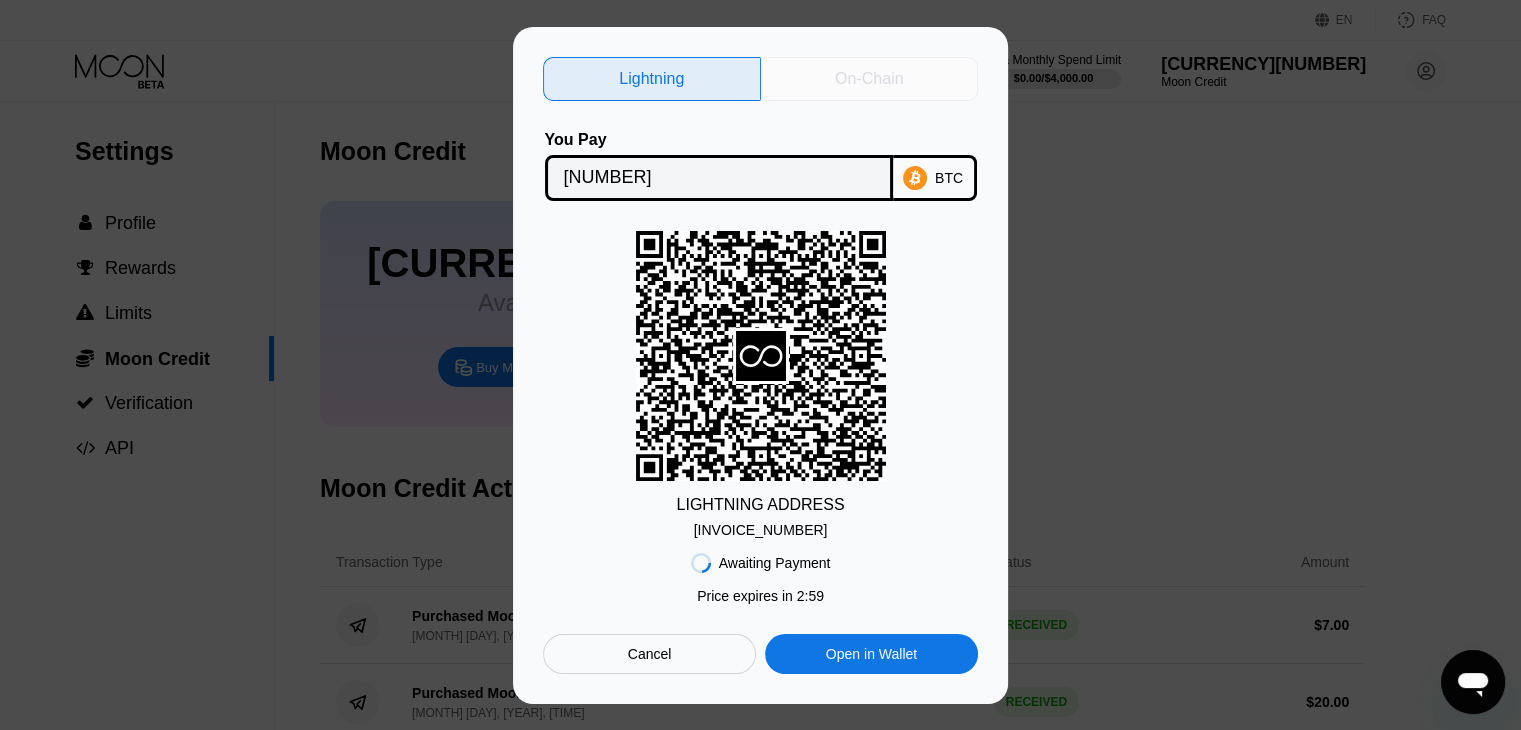 click on "On-Chain" at bounding box center (869, 79) 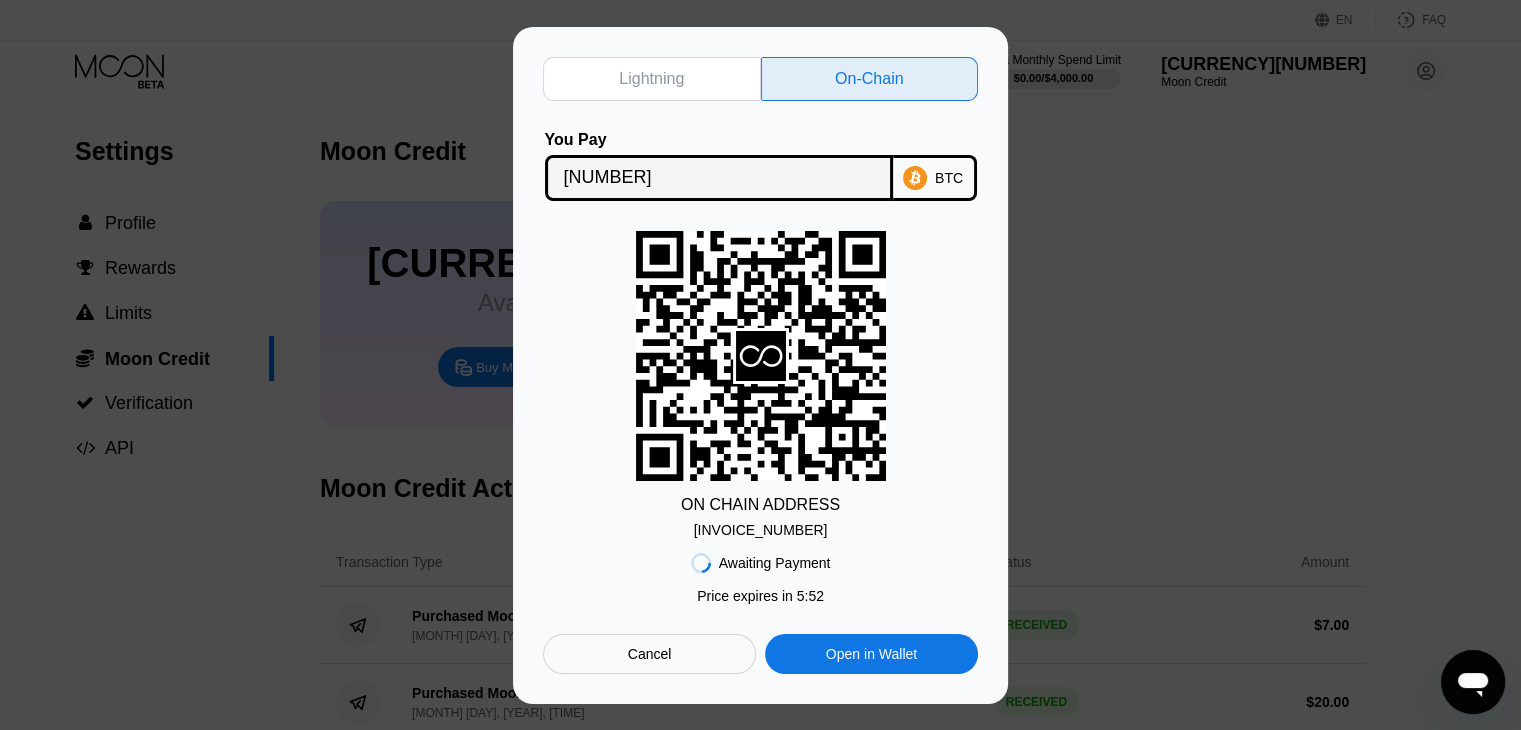 click on "bc1qp9yykn3npve...r7aldtw6439ecqu" at bounding box center (761, 530) 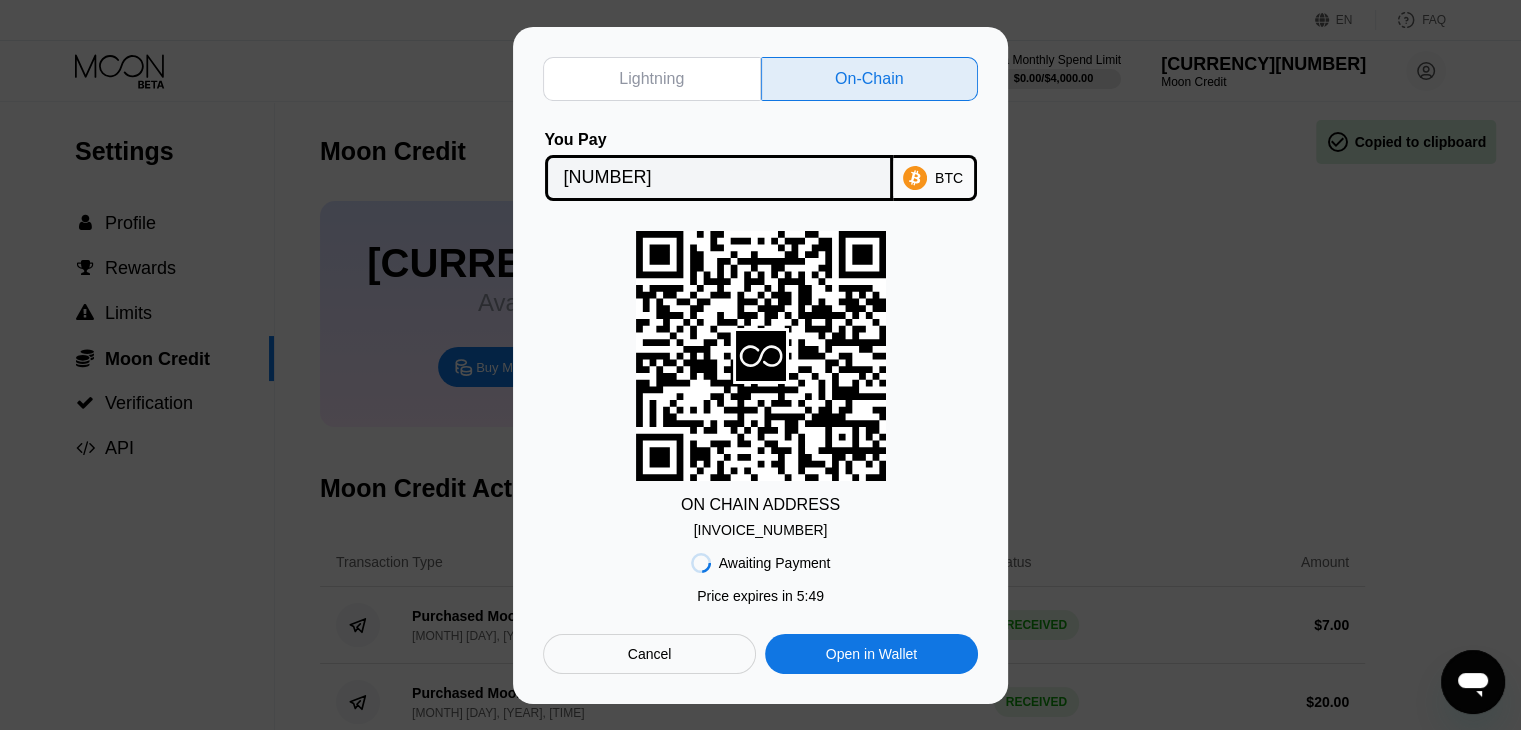 click on "0.00004440" at bounding box center [719, 178] 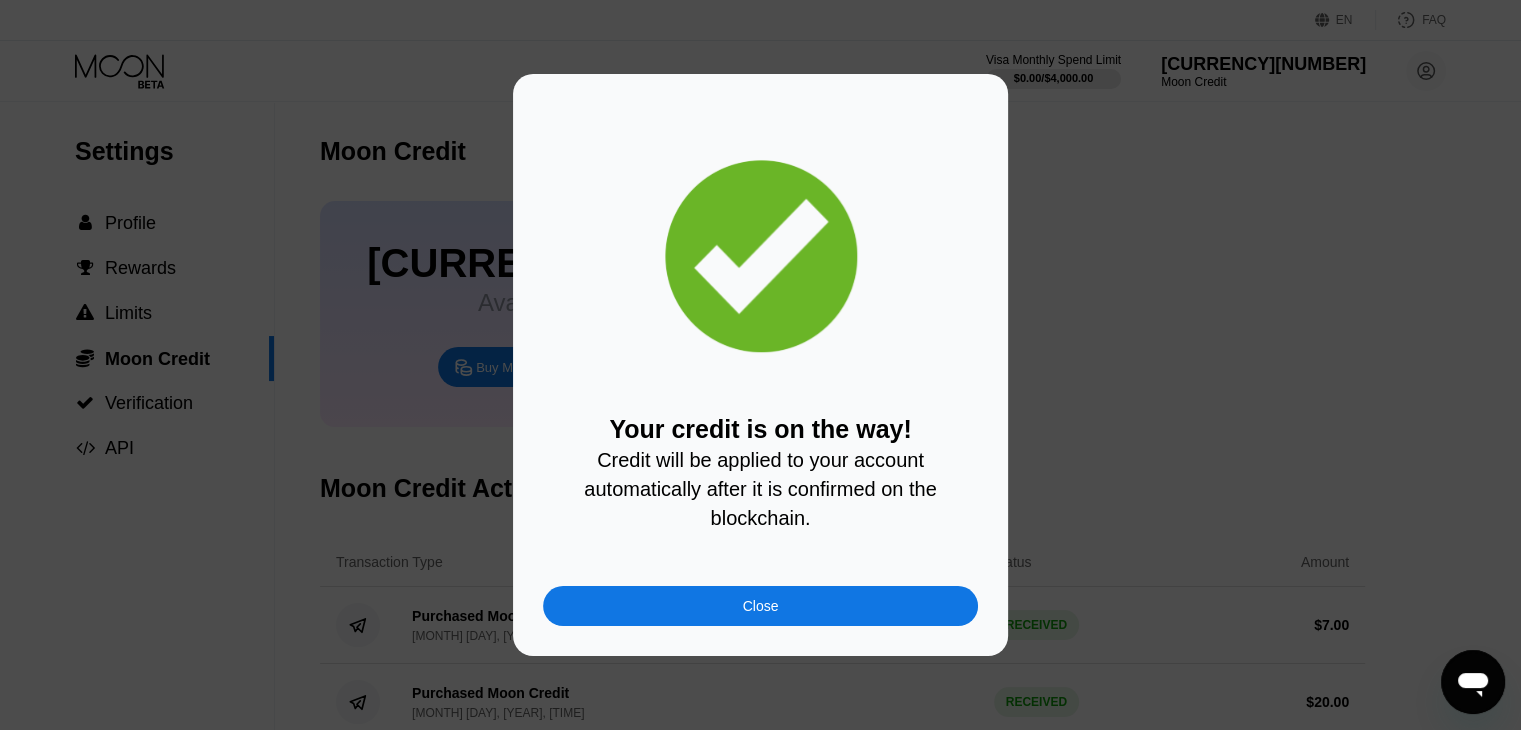 click on "Close" at bounding box center (760, 606) 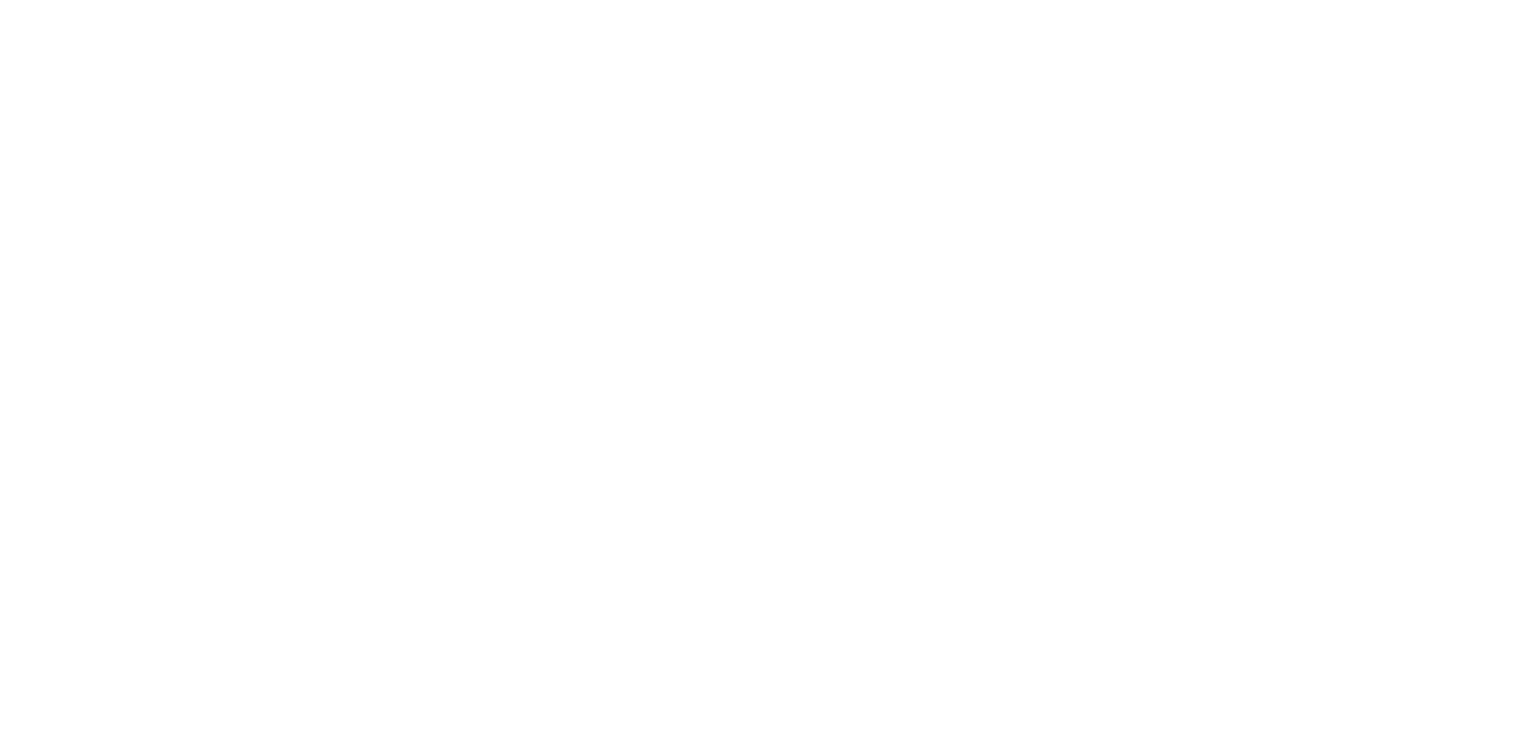 scroll, scrollTop: 0, scrollLeft: 0, axis: both 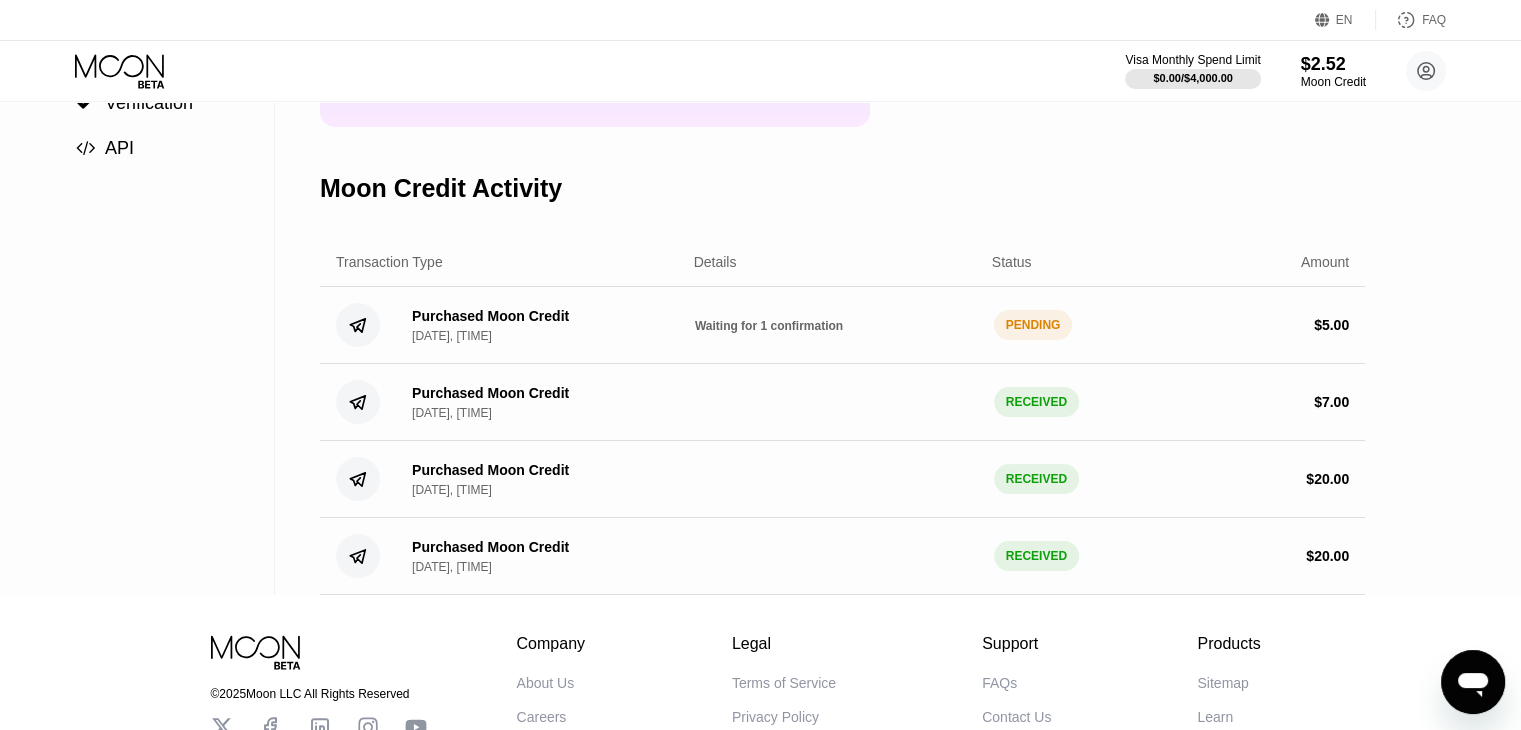 click on "Waiting for 1 confirmation" at bounding box center (836, 325) 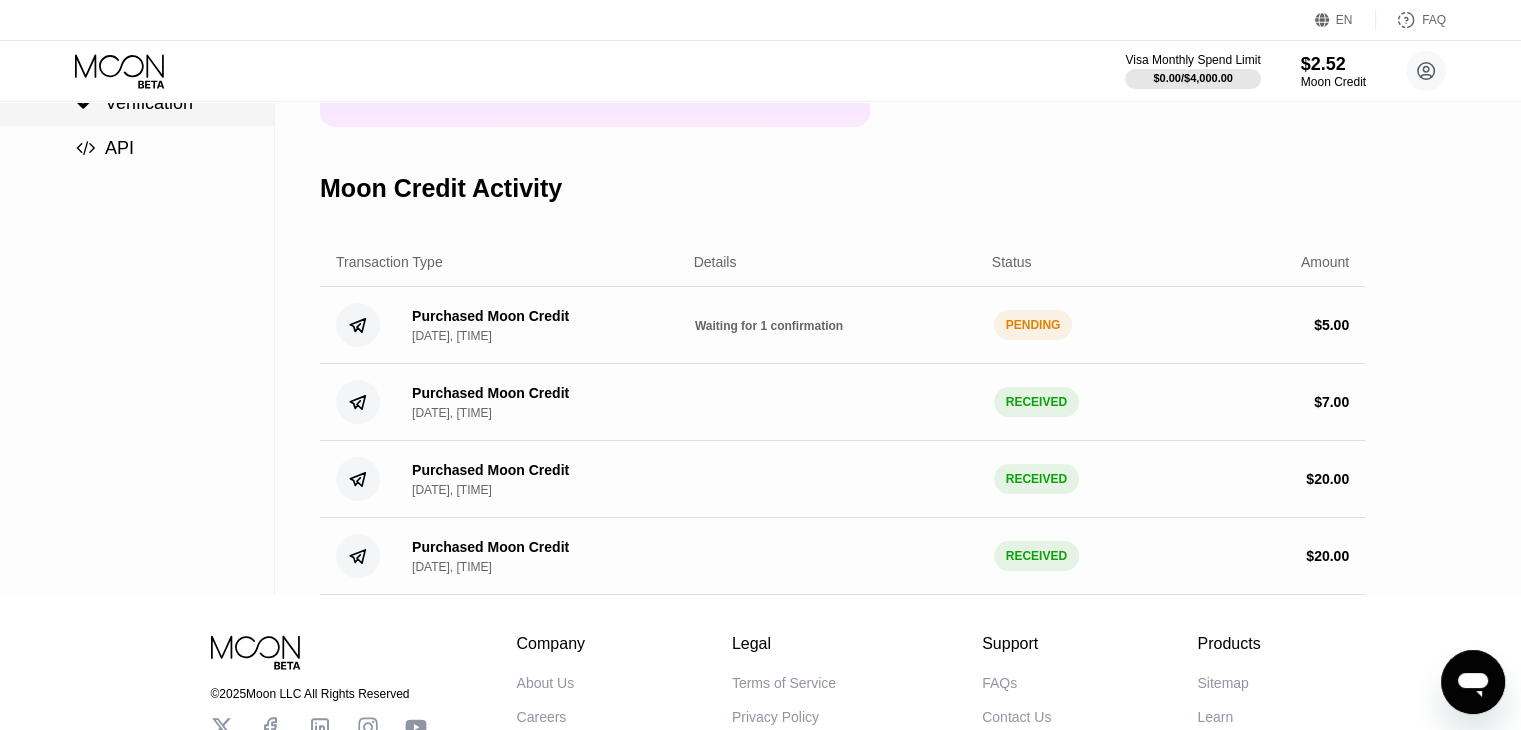 click 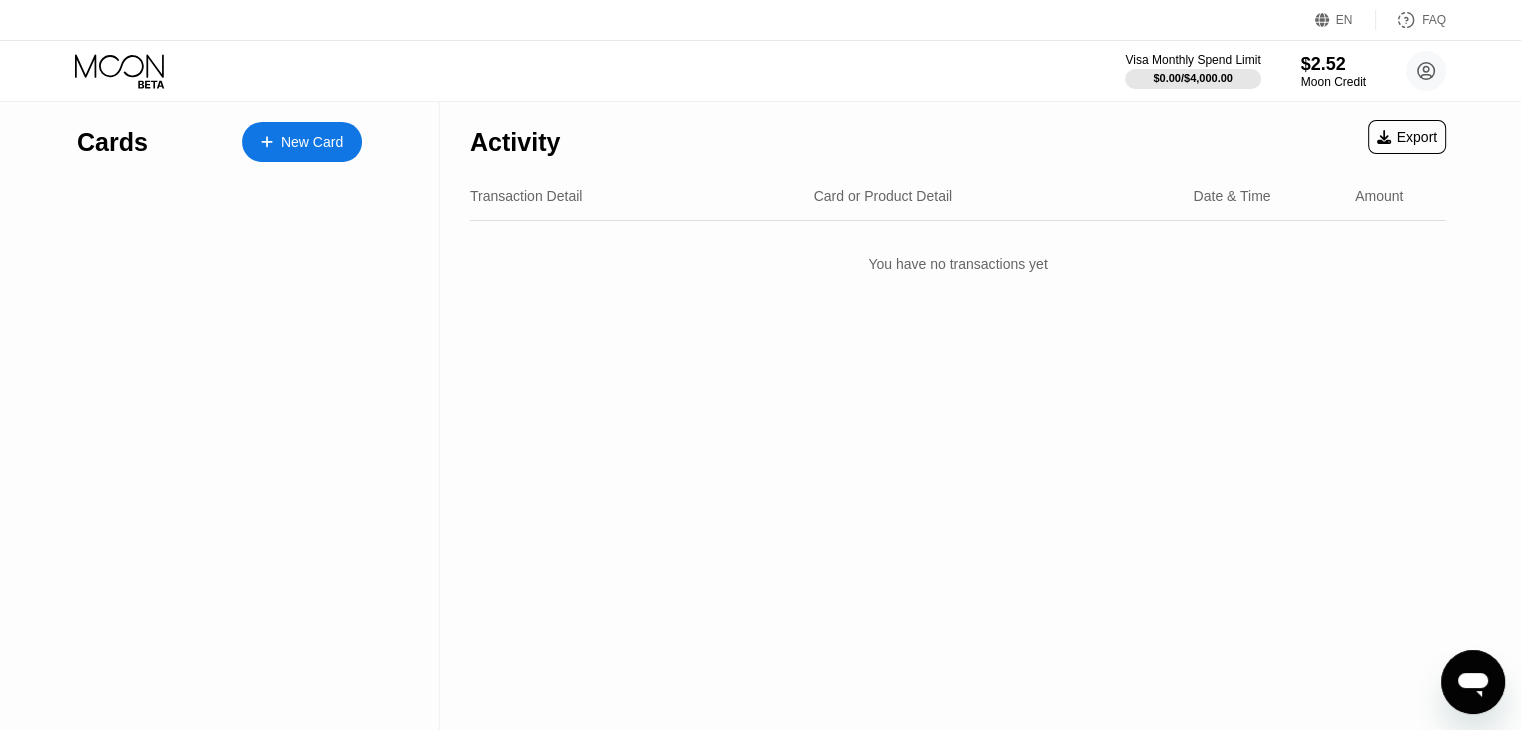 scroll, scrollTop: 0, scrollLeft: 0, axis: both 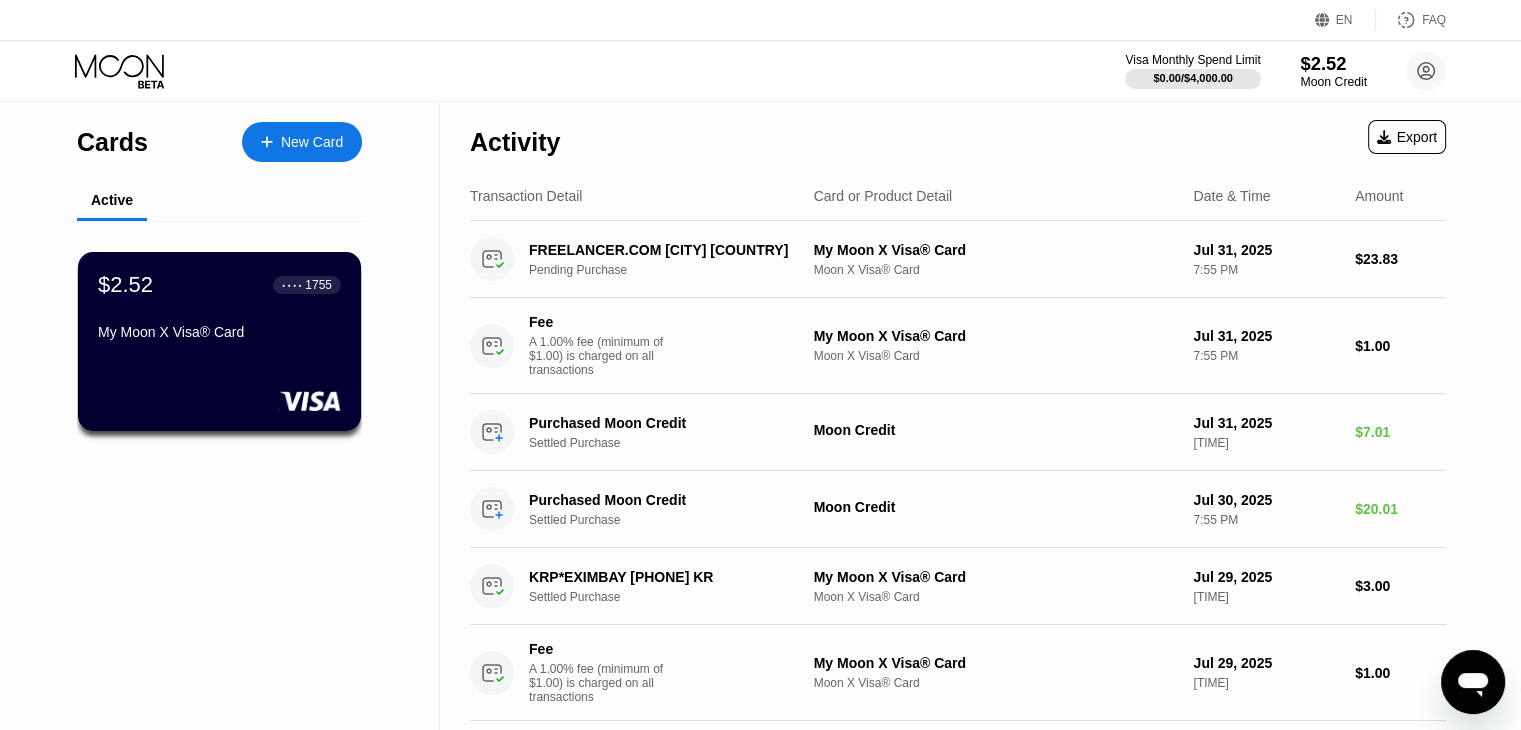 click on "Moon Credit" at bounding box center (1333, 82) 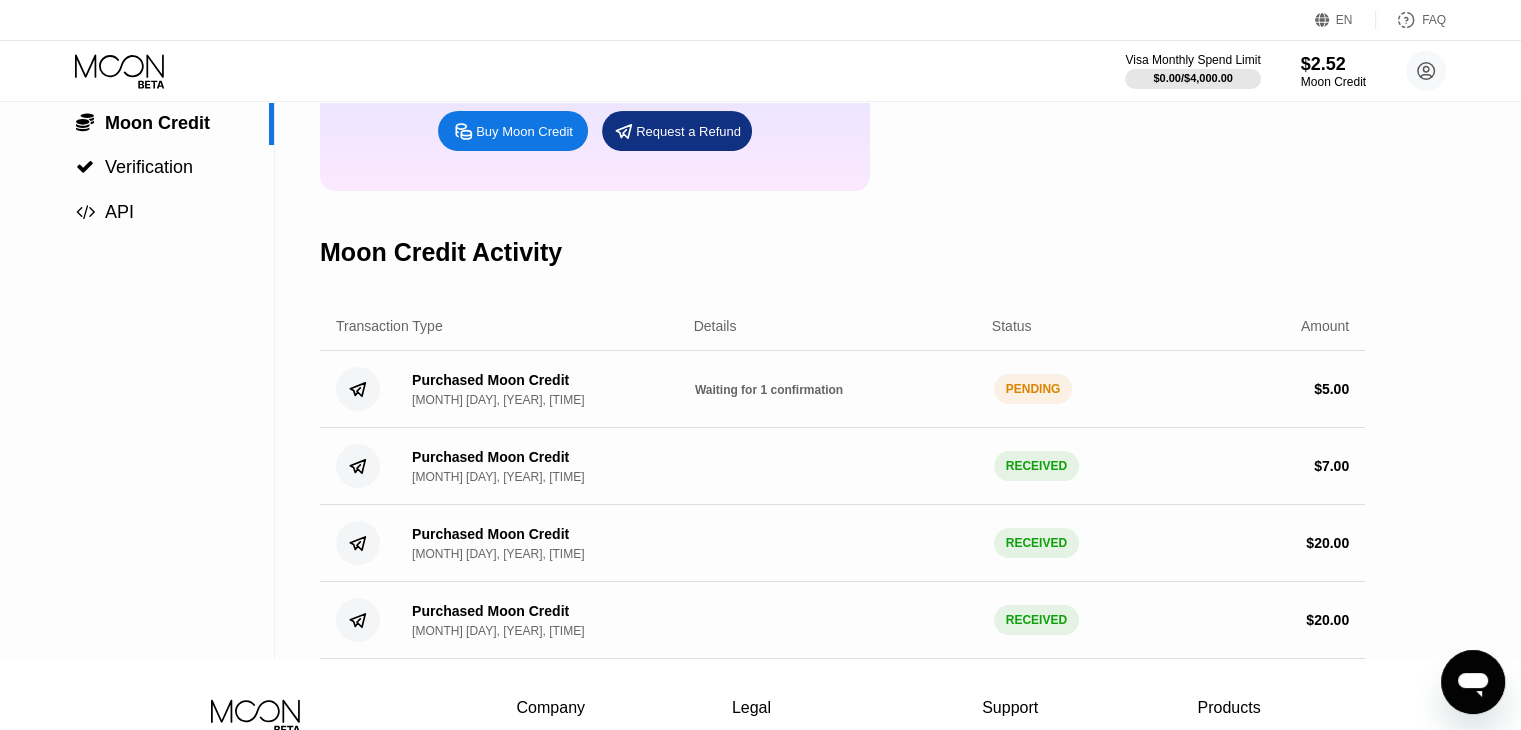 scroll, scrollTop: 300, scrollLeft: 0, axis: vertical 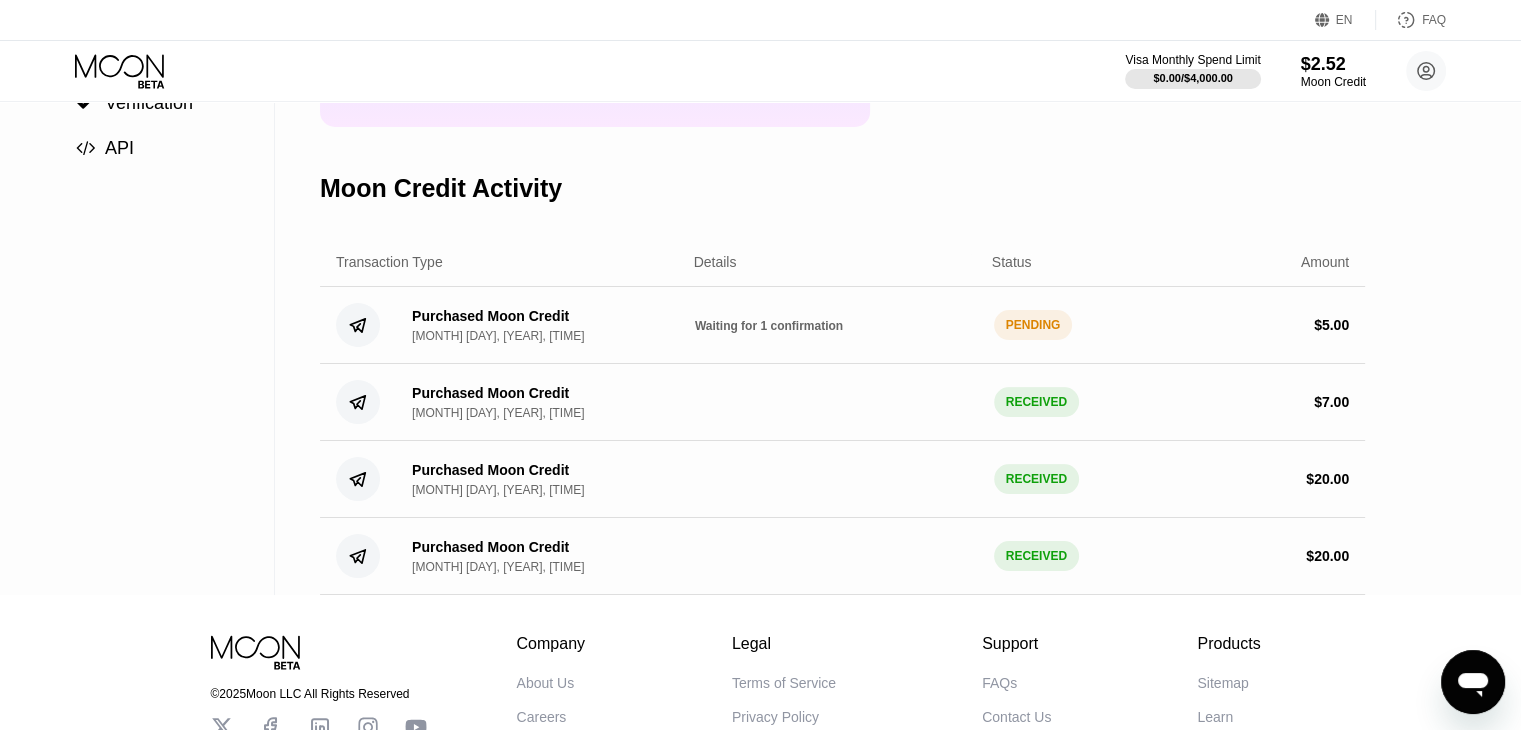 click on "Purchased Moon Credit" at bounding box center [490, 316] 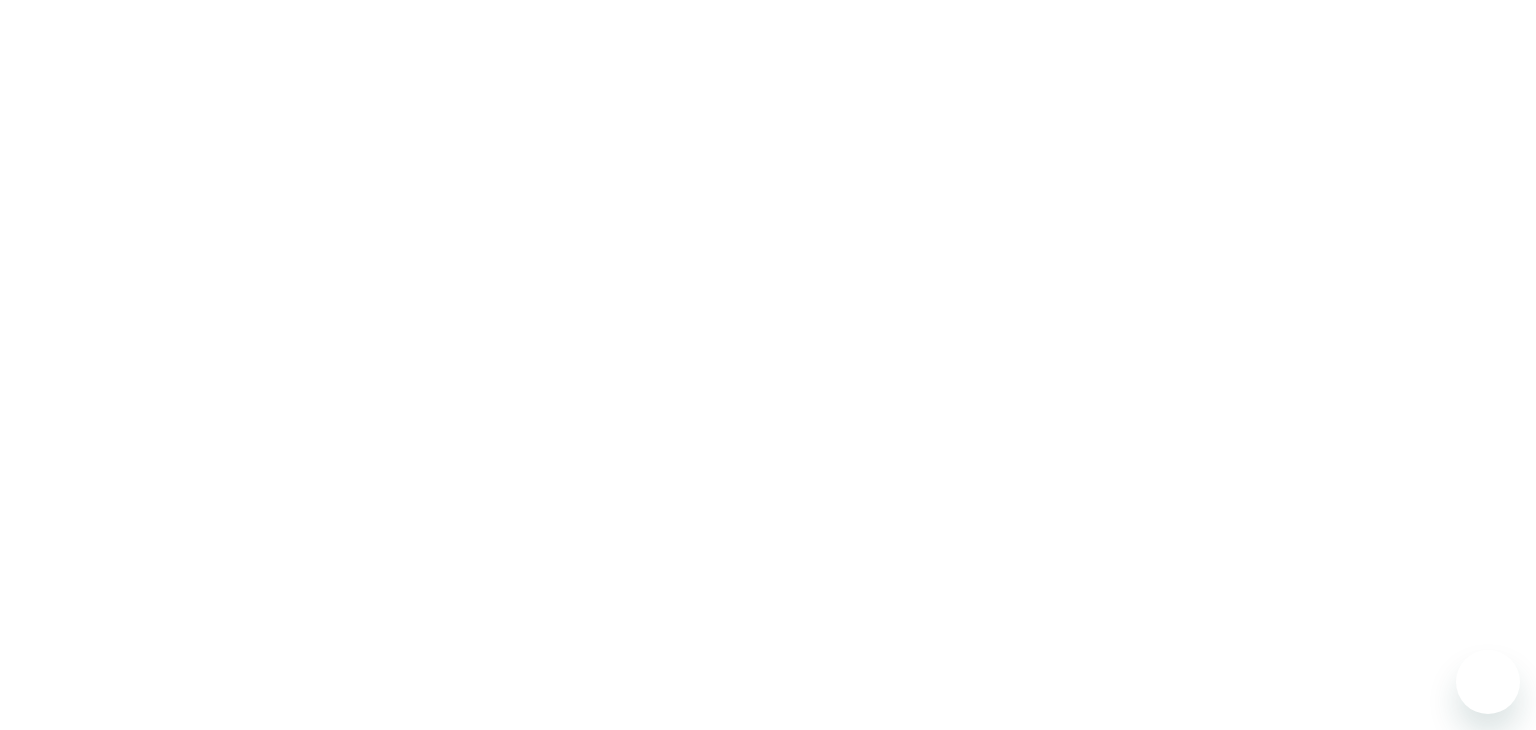 scroll, scrollTop: 0, scrollLeft: 0, axis: both 